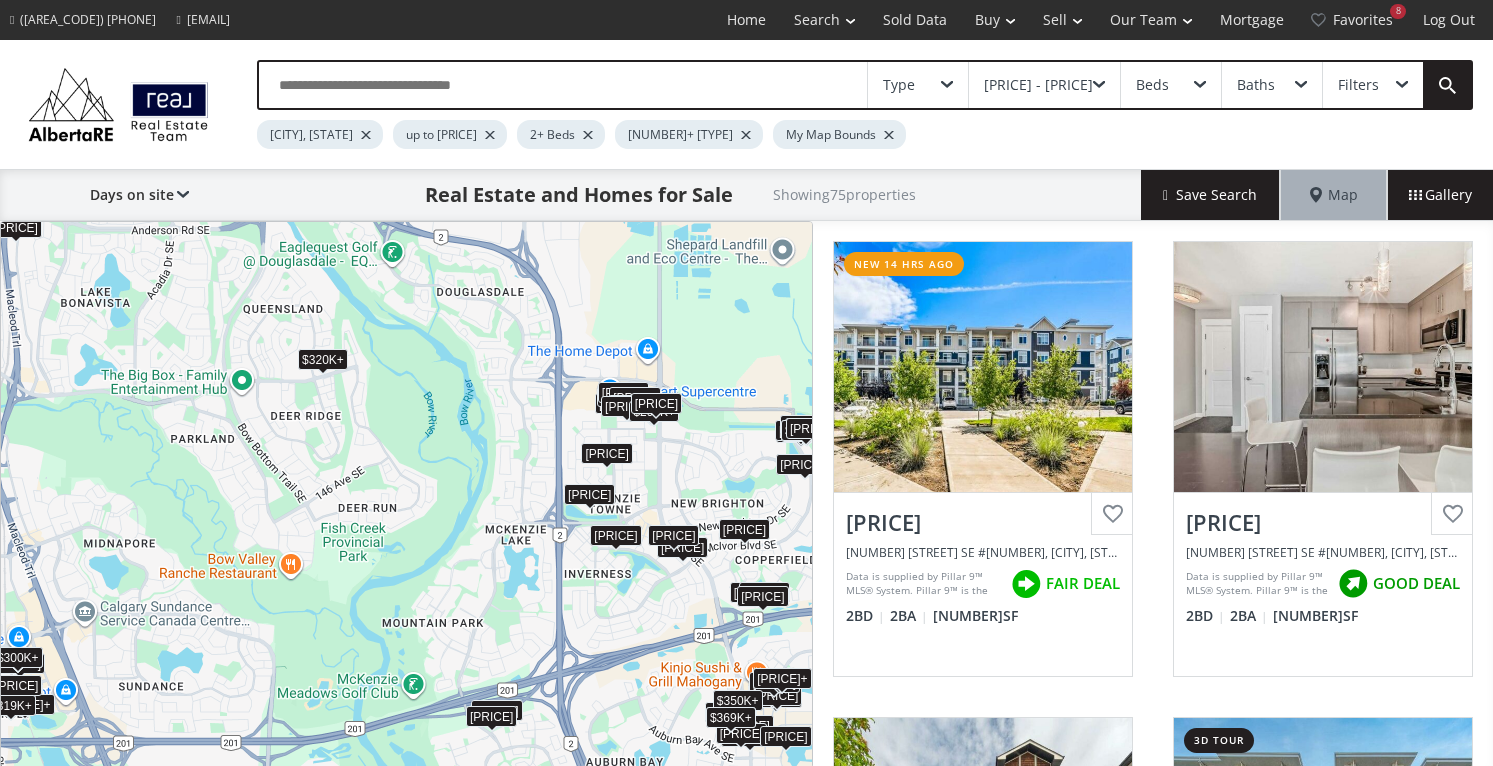 scroll, scrollTop: 0, scrollLeft: 0, axis: both 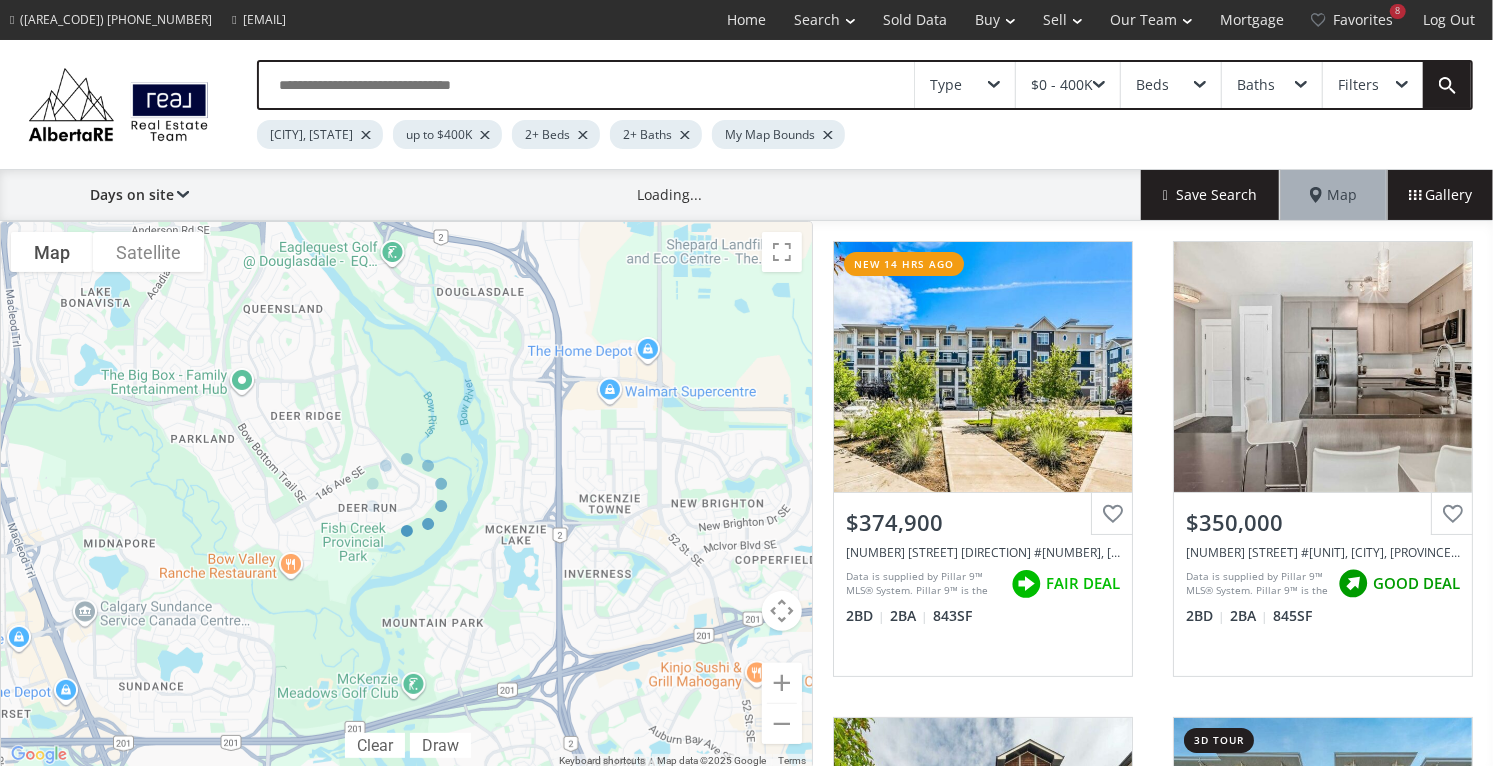 click at bounding box center [828, 135] 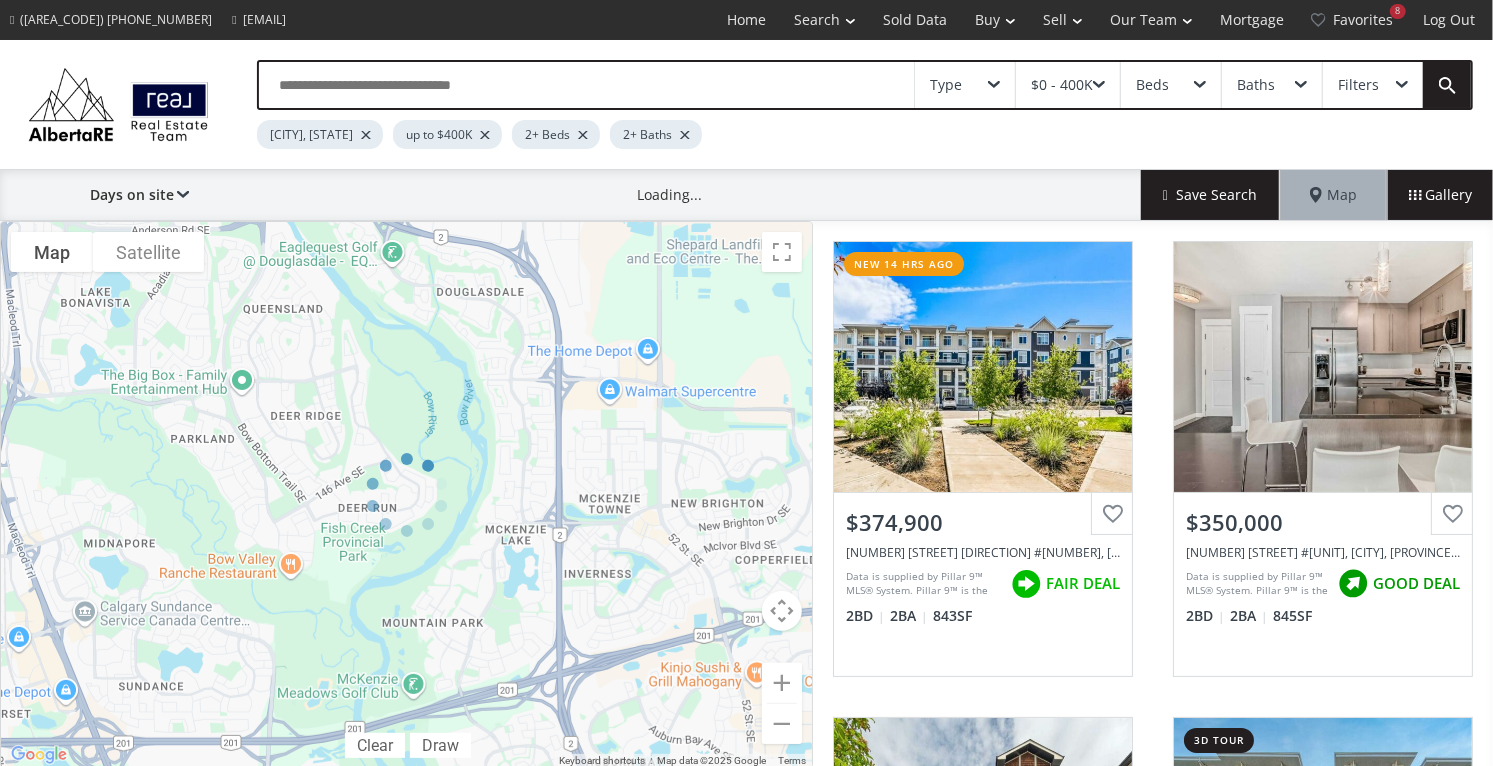 click on "2+ Baths" at bounding box center [656, 134] 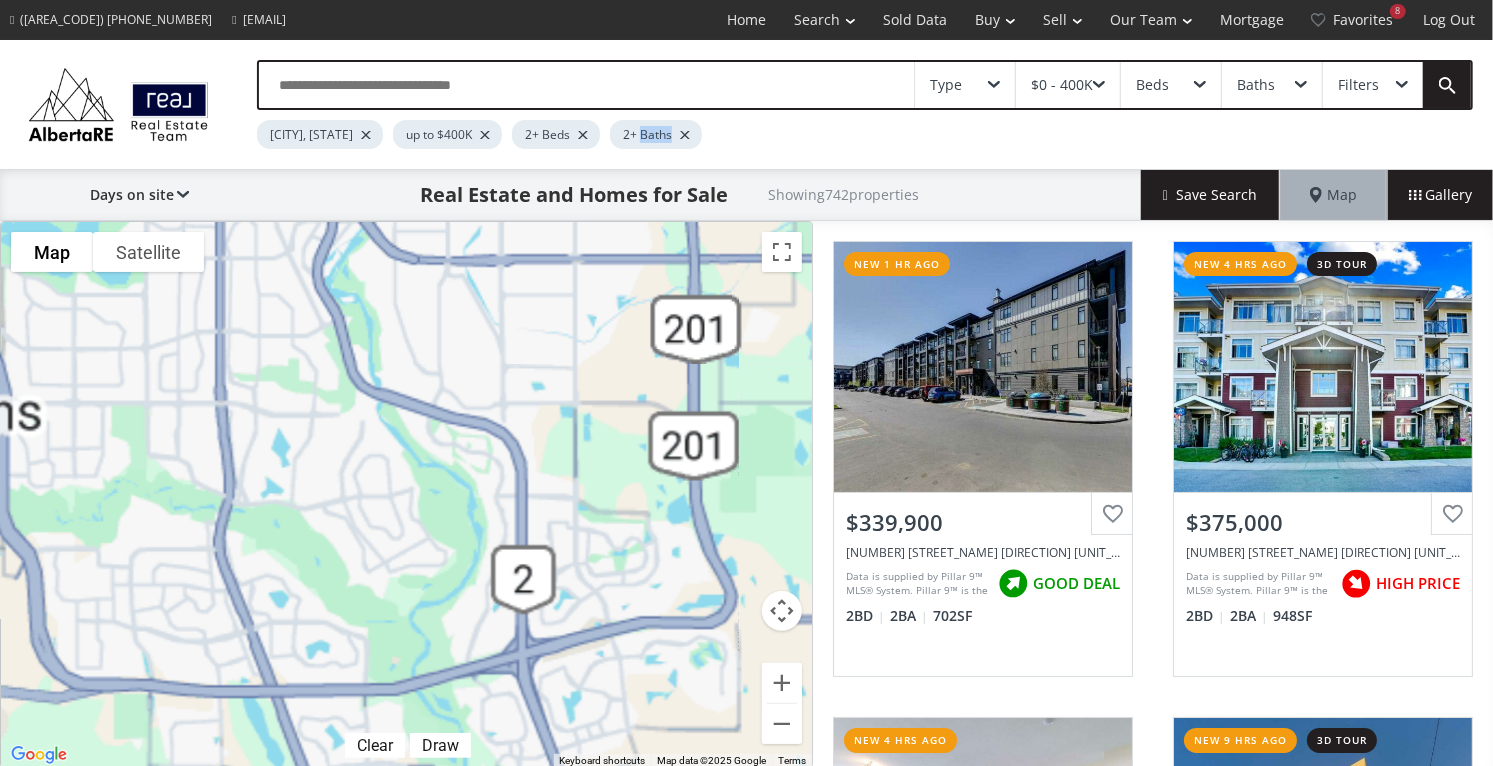 click at bounding box center [583, 135] 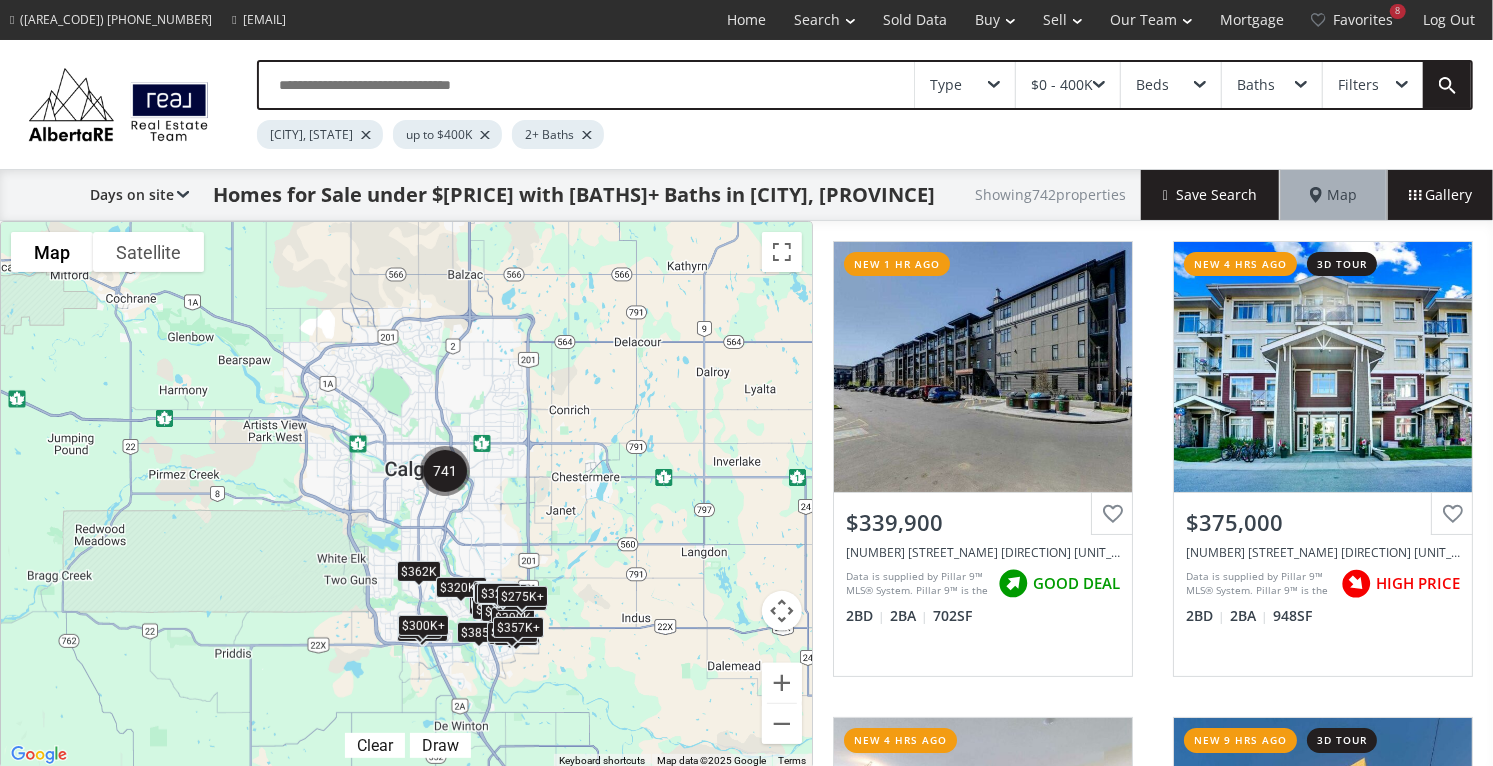 click at bounding box center (587, 135) 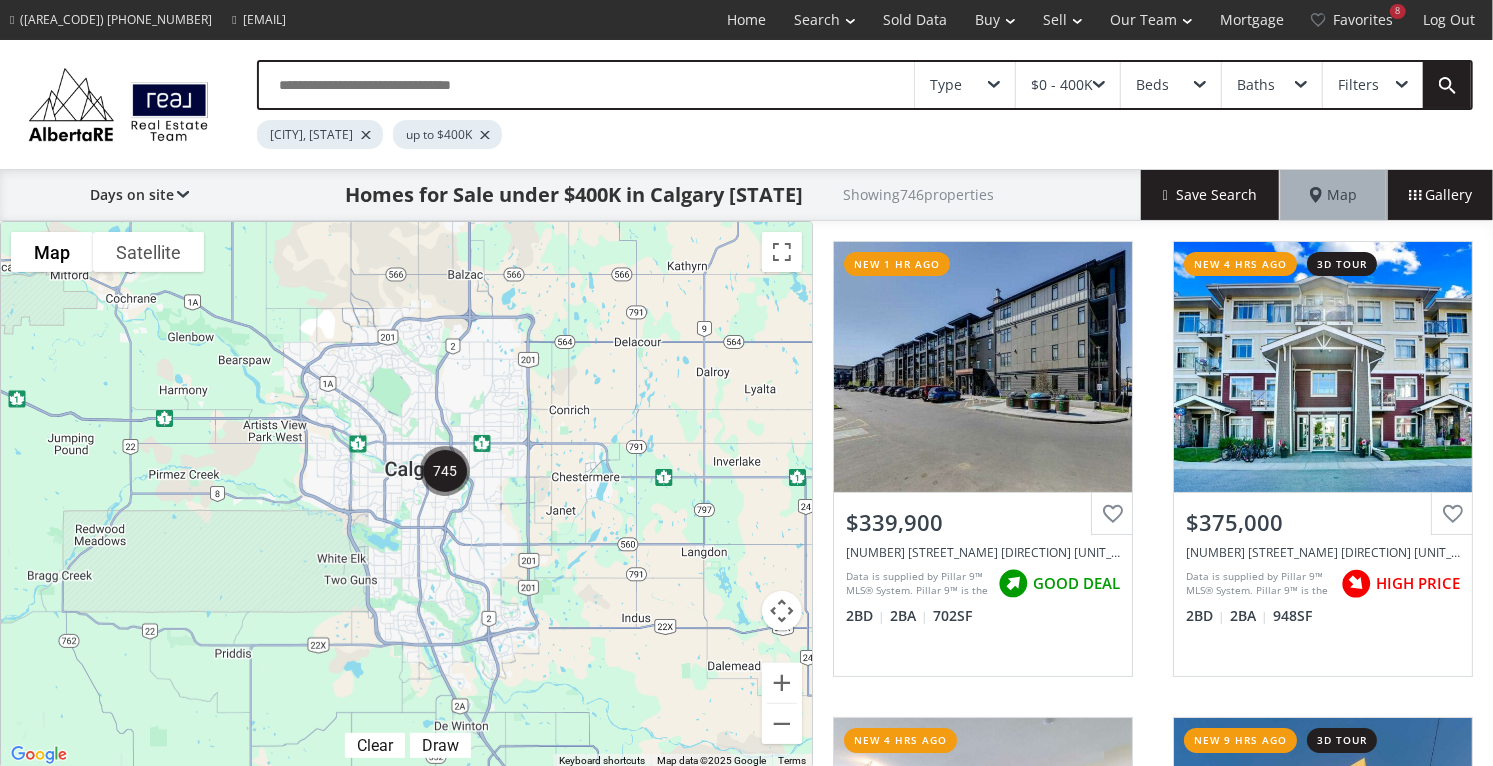 click at bounding box center [485, 135] 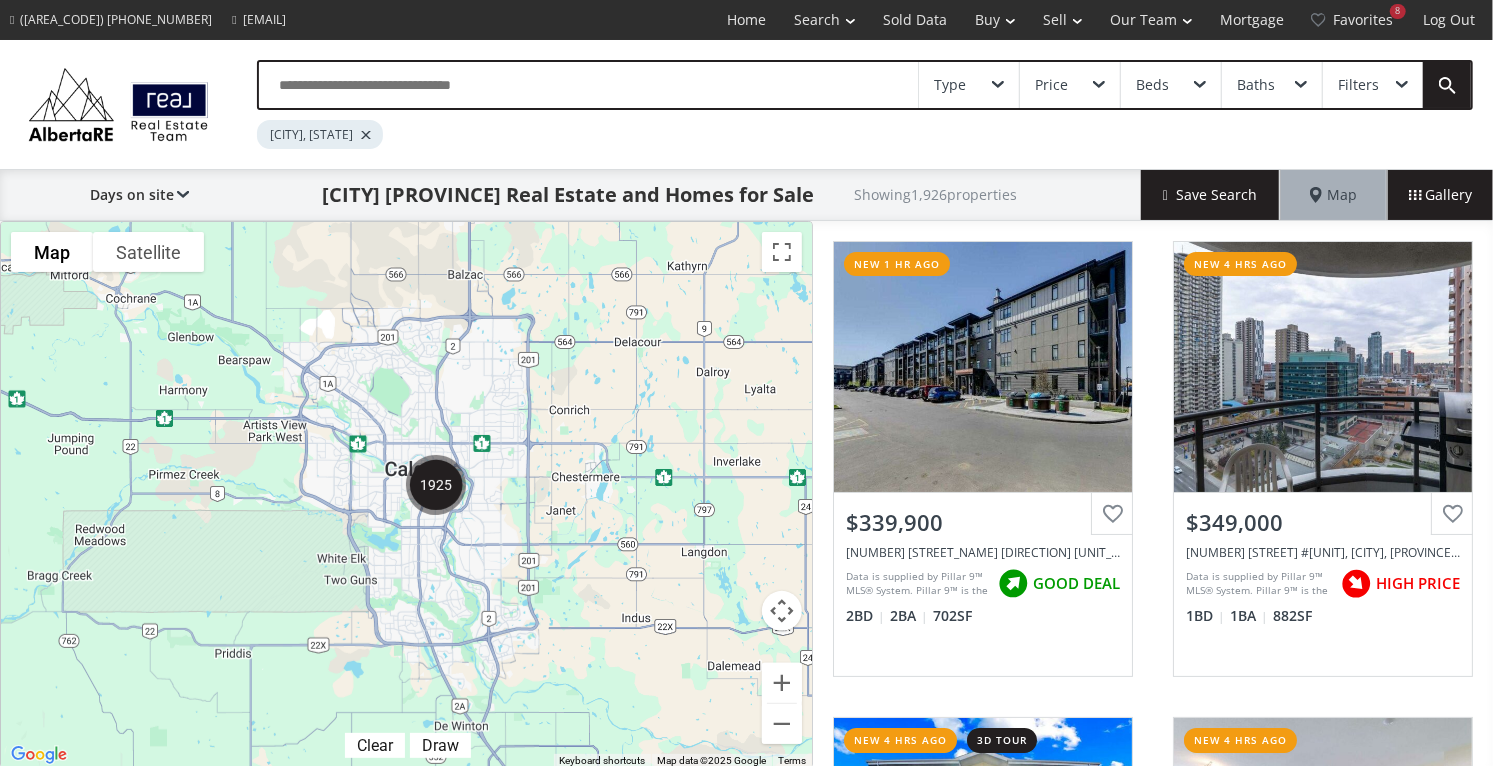 click at bounding box center (366, 135) 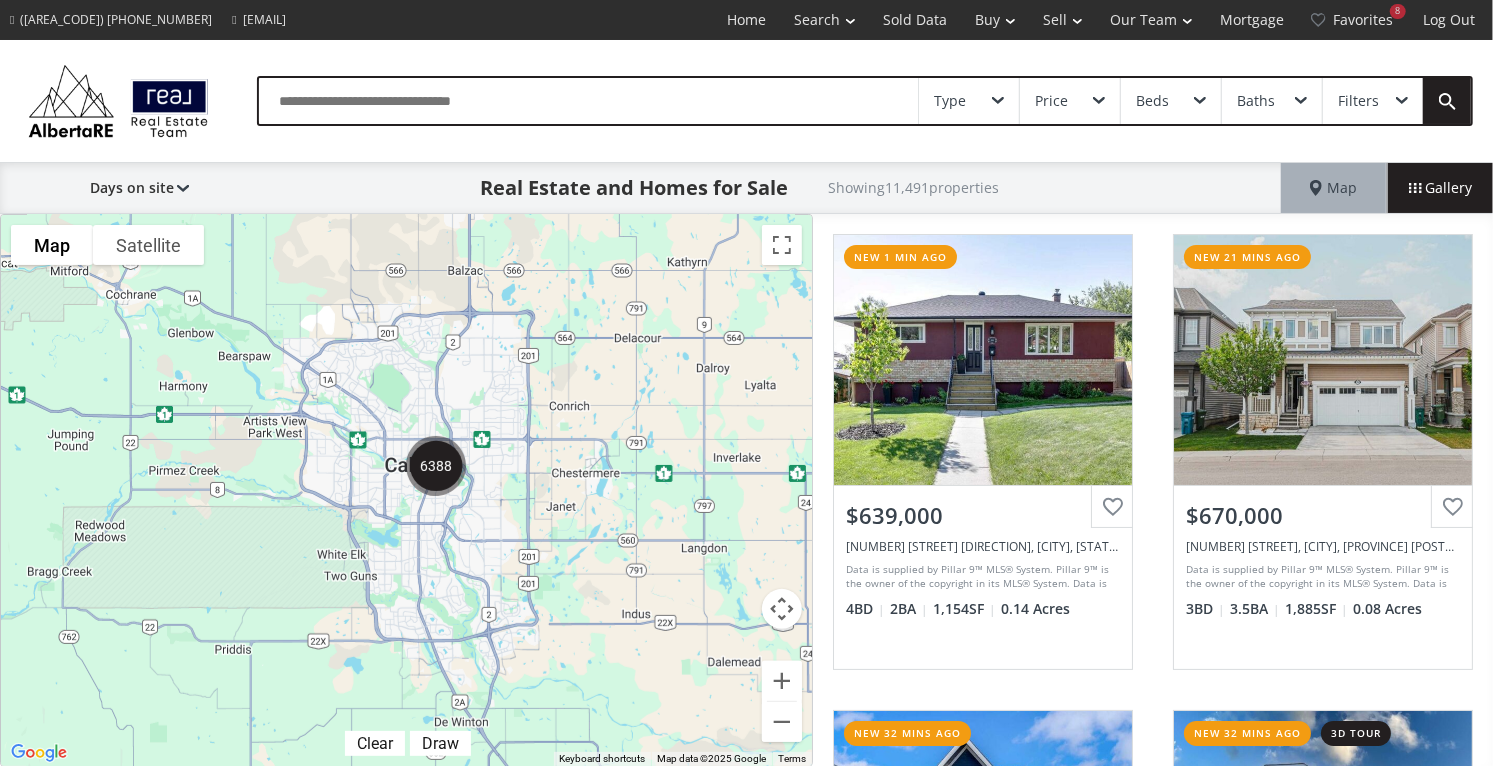 click on "Type" at bounding box center [969, 101] 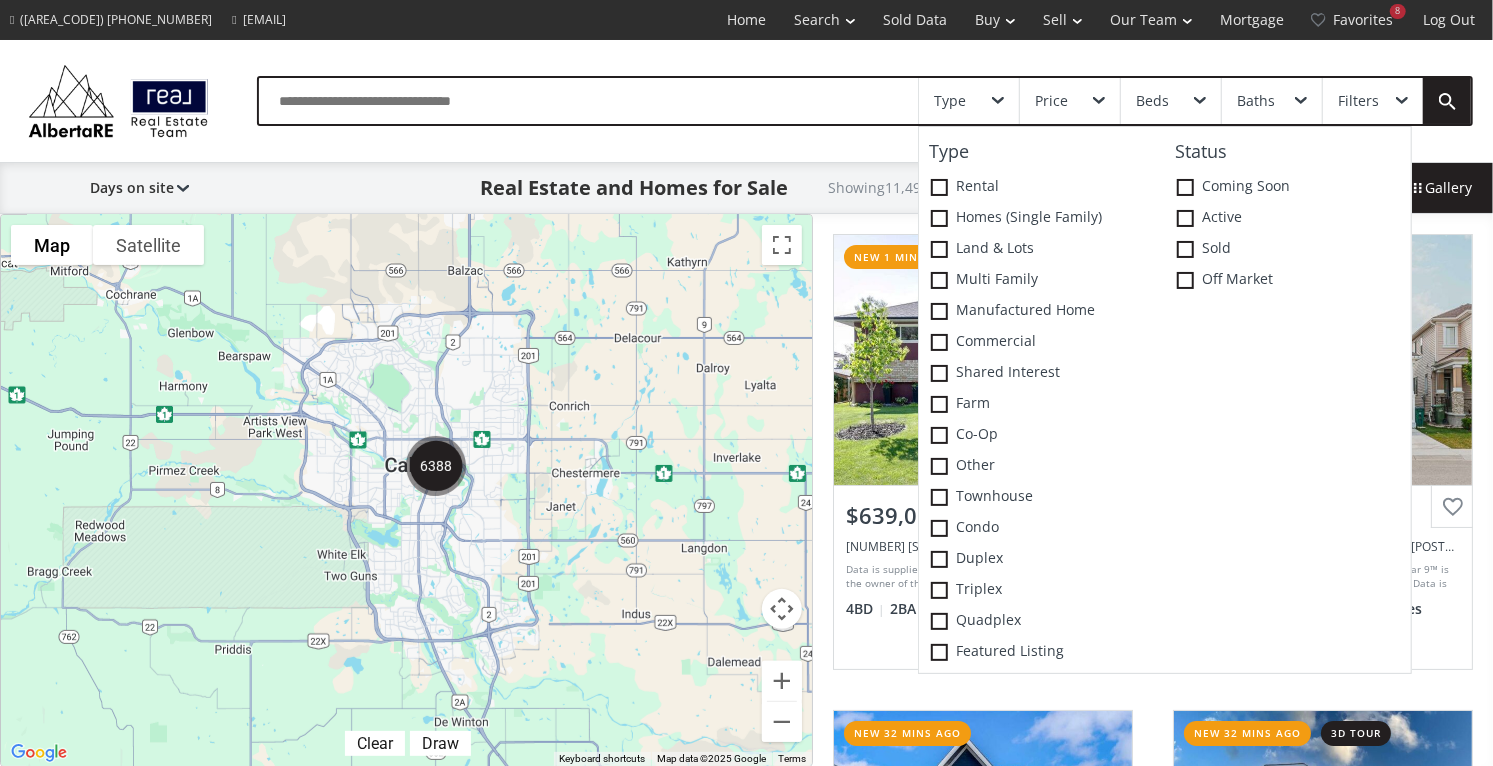 click at bounding box center [939, 187] 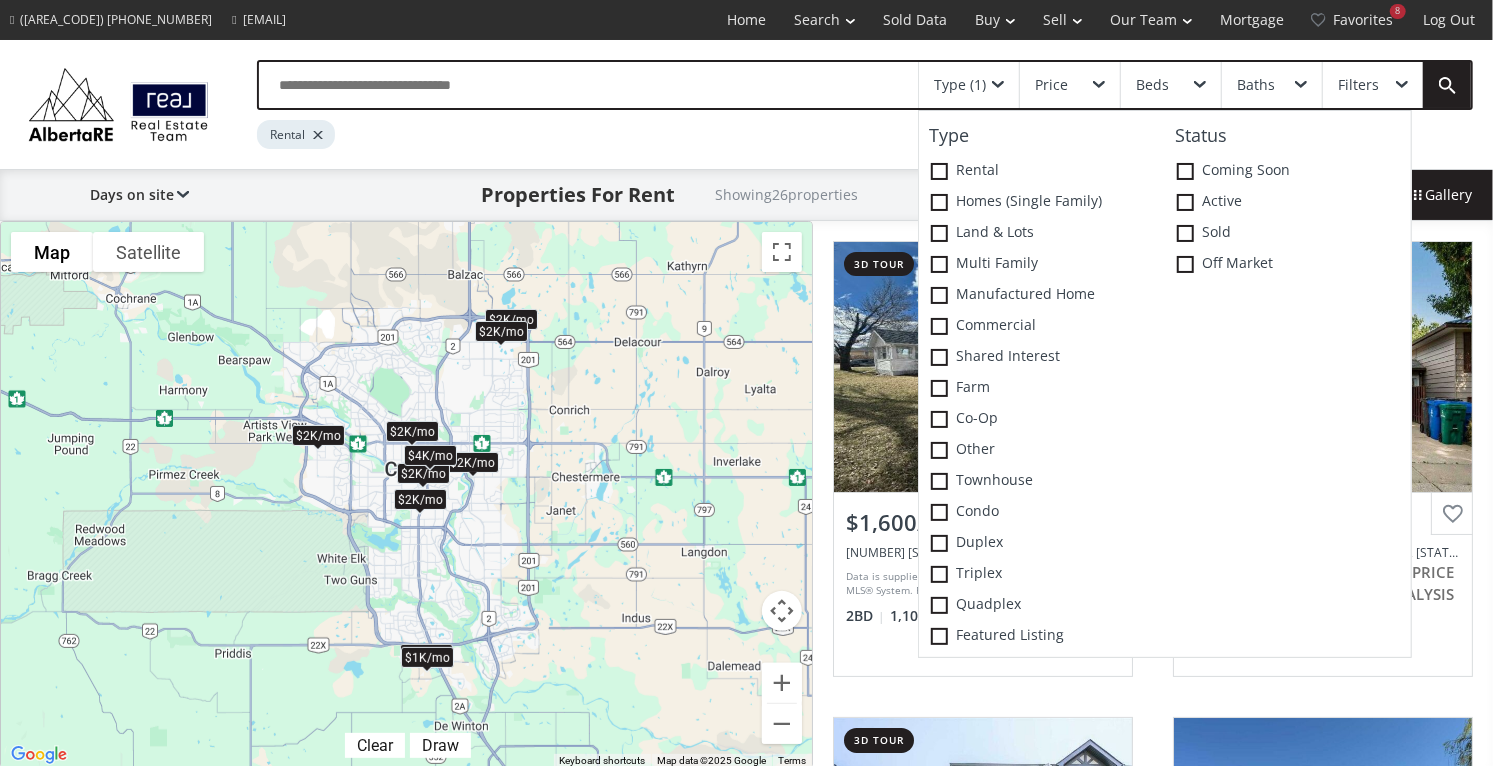 click on "Beds" at bounding box center [969, 85] 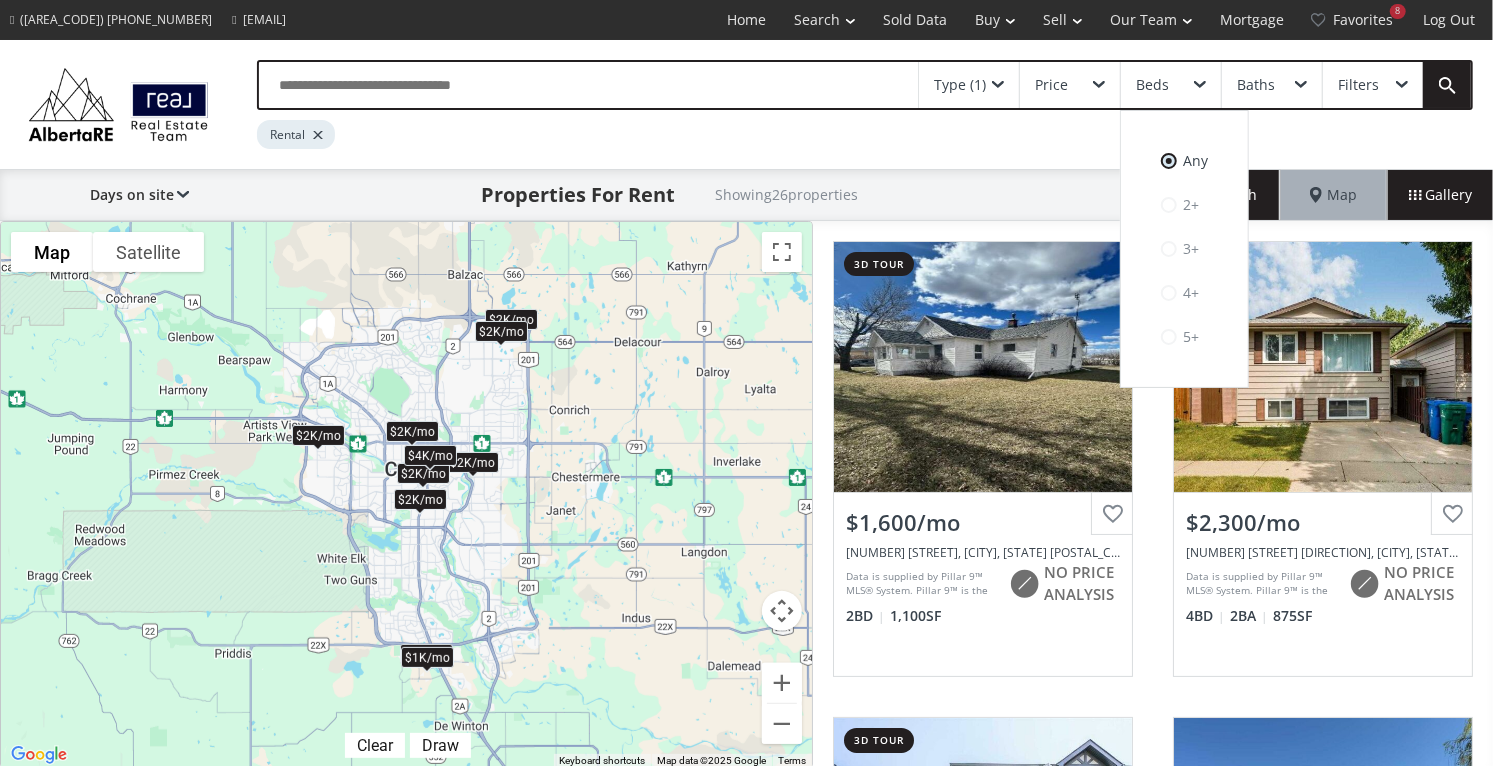 click at bounding box center [1169, 161] 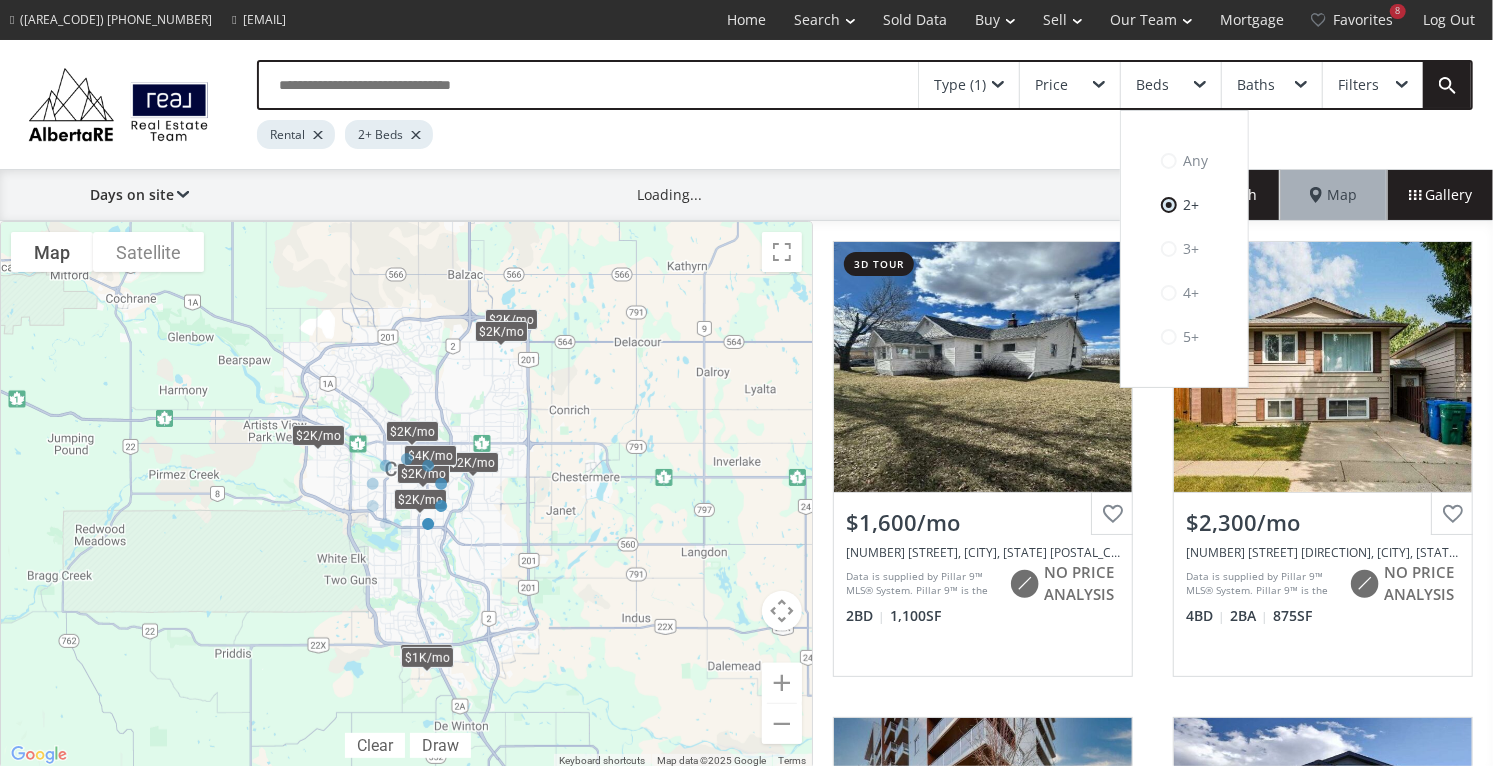 click on "Baths" at bounding box center (969, 85) 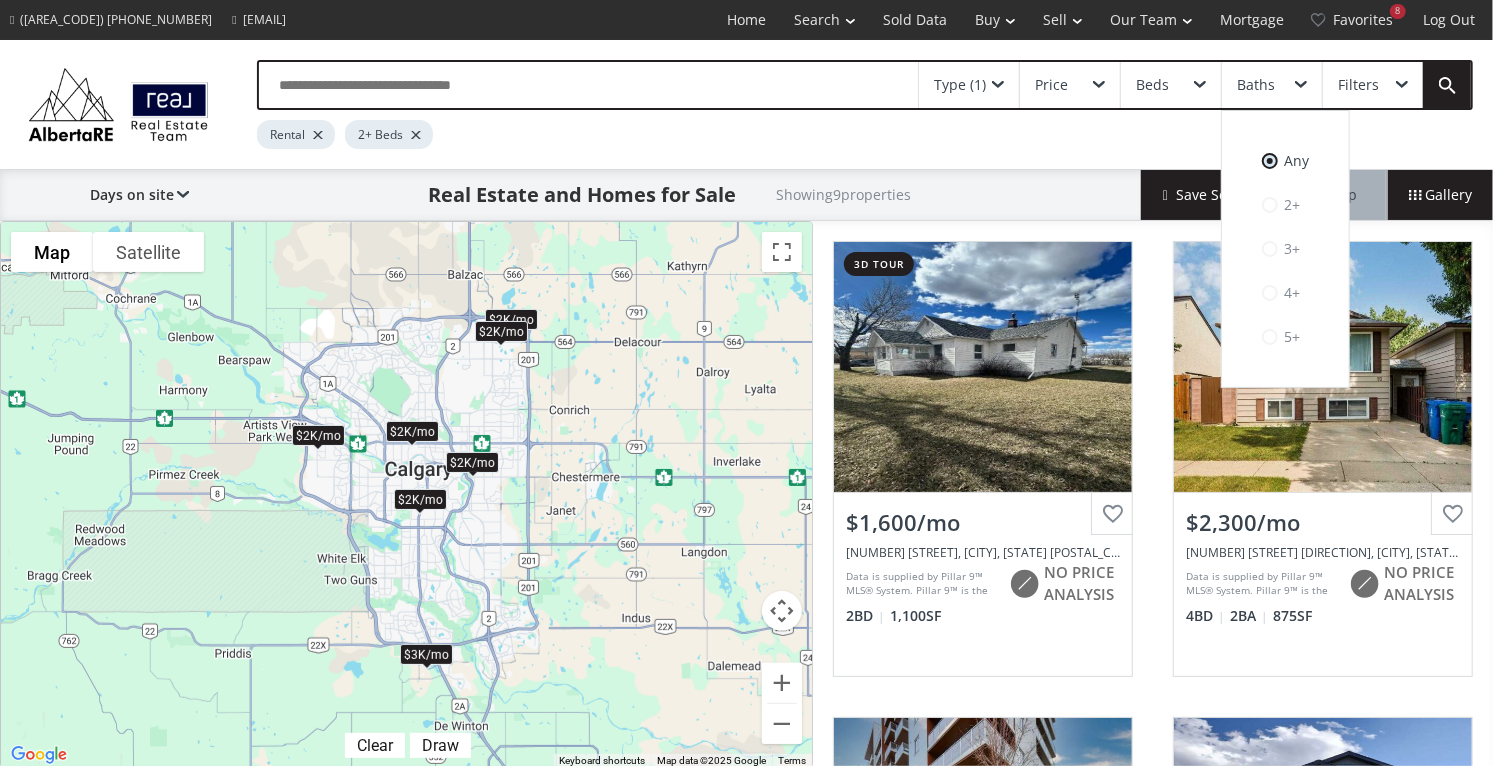 click on "2+" at bounding box center [1285, 161] 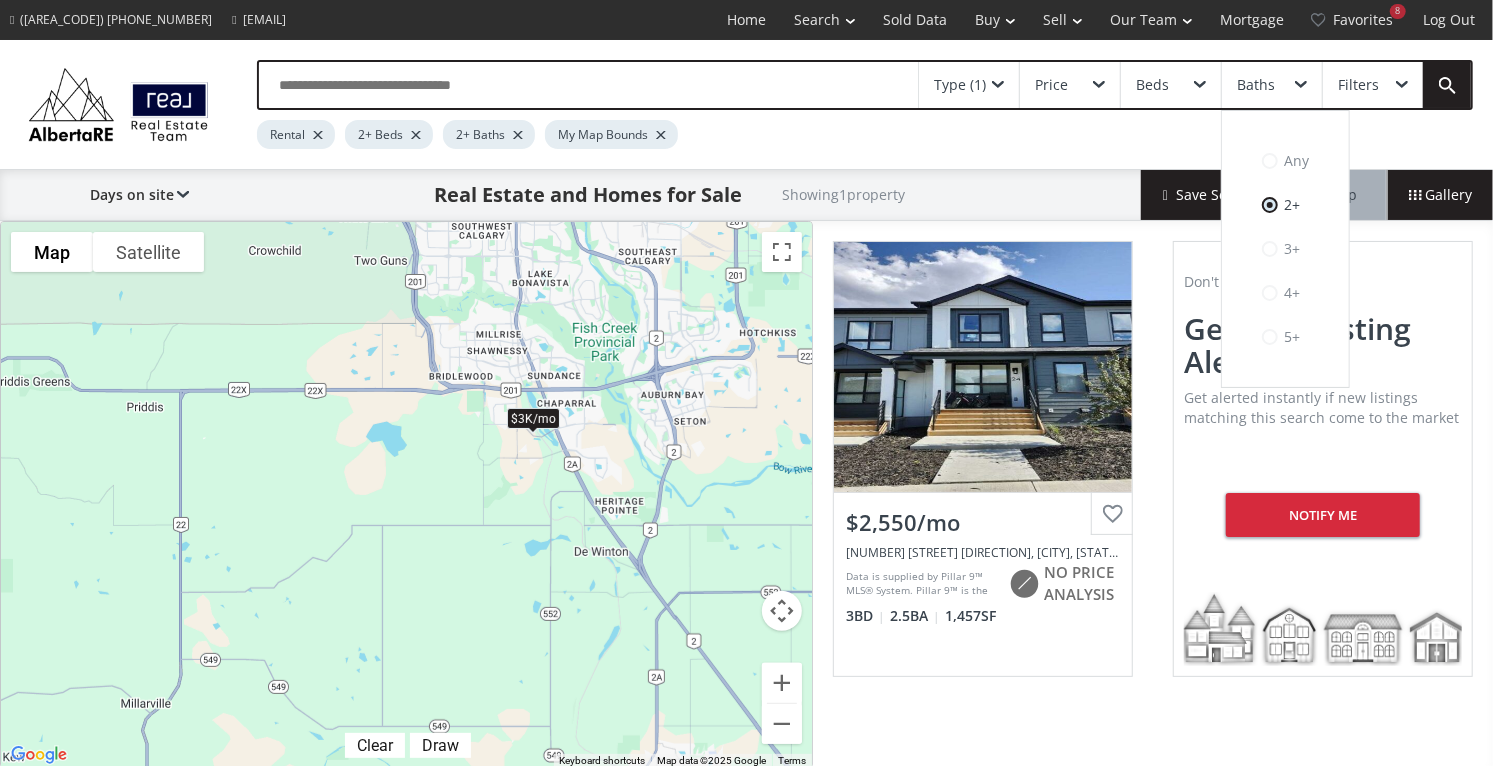click on "Rental 2+ Beds 2+ Baths My Map Bounds" at bounding box center [790, 129] 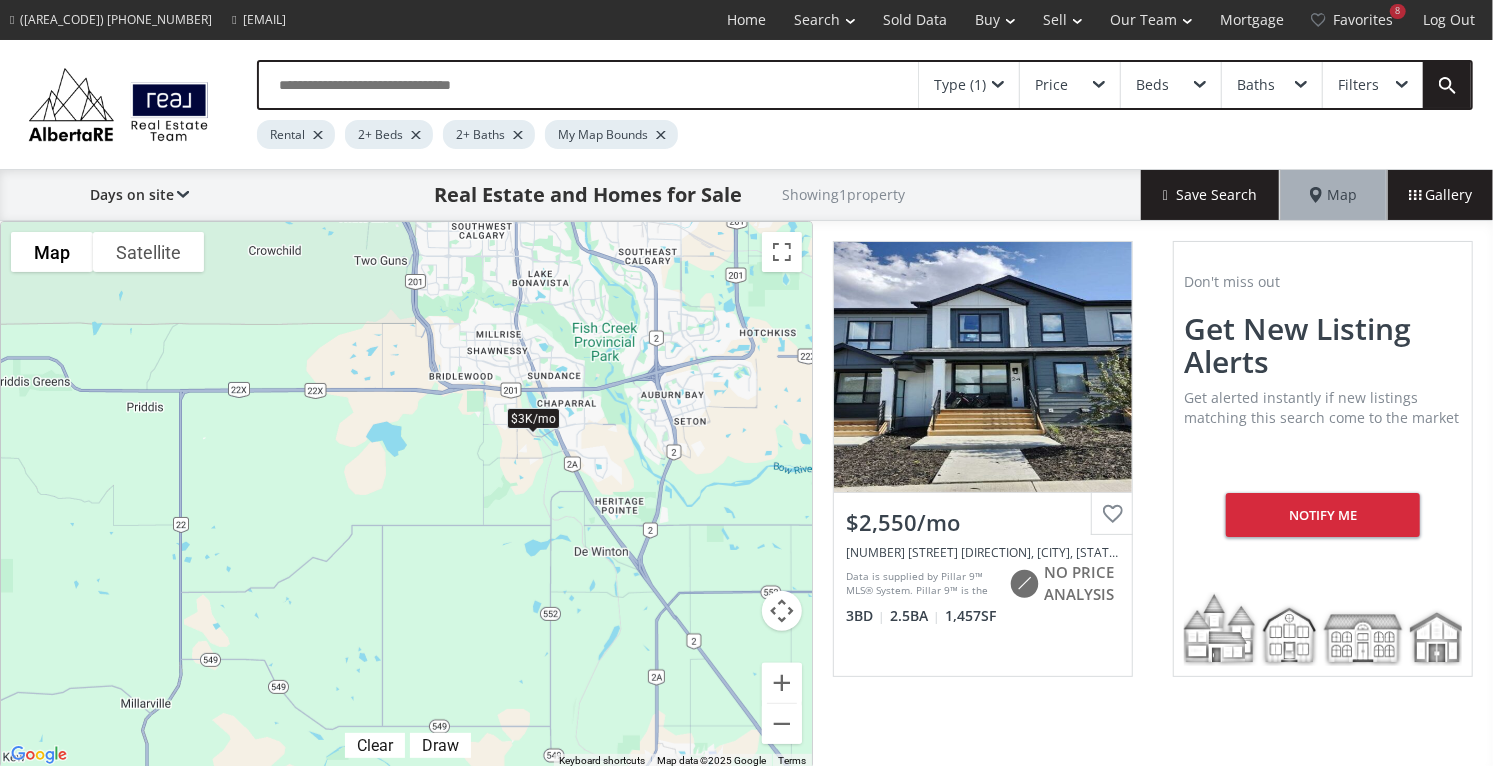 click at bounding box center [518, 135] 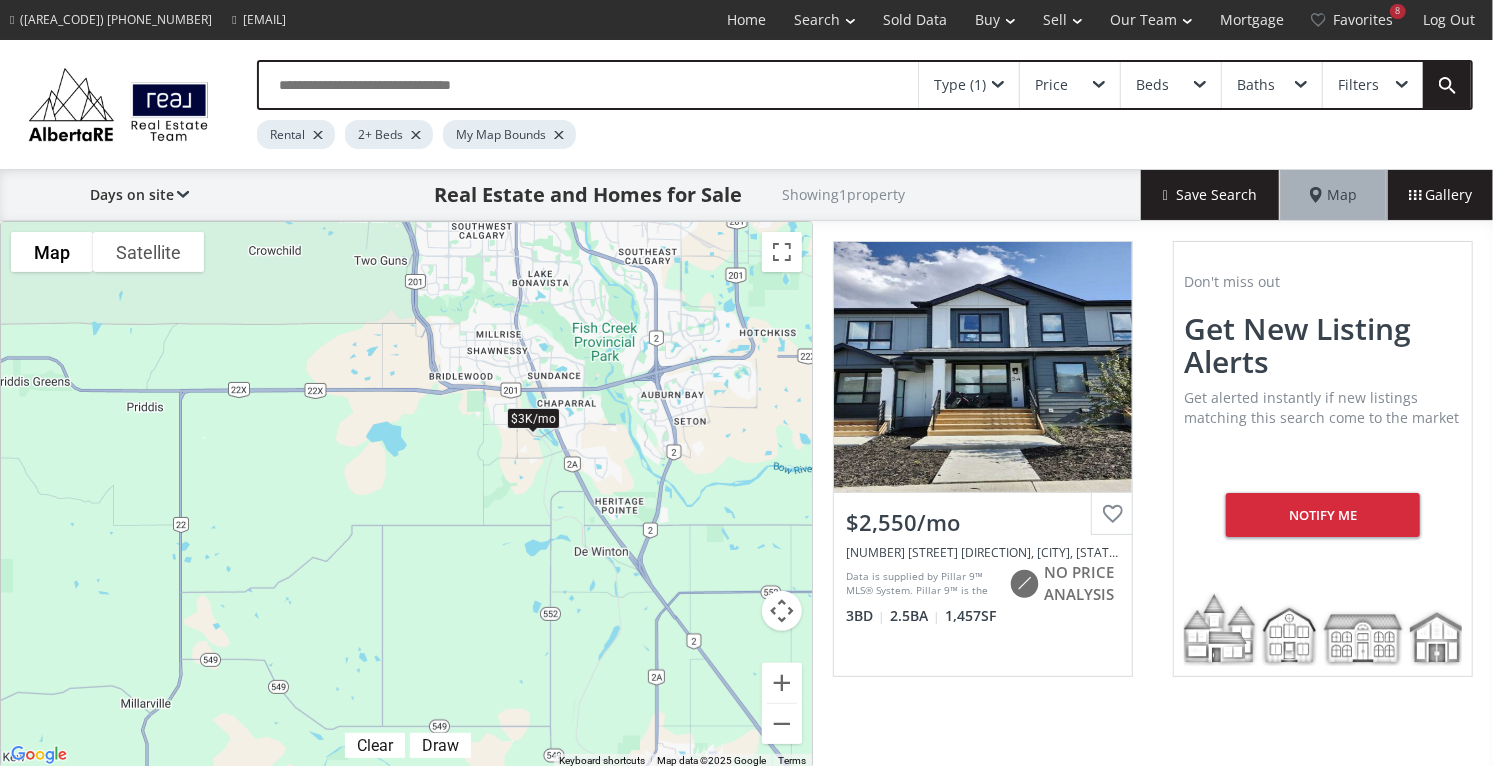 click at bounding box center (416, 135) 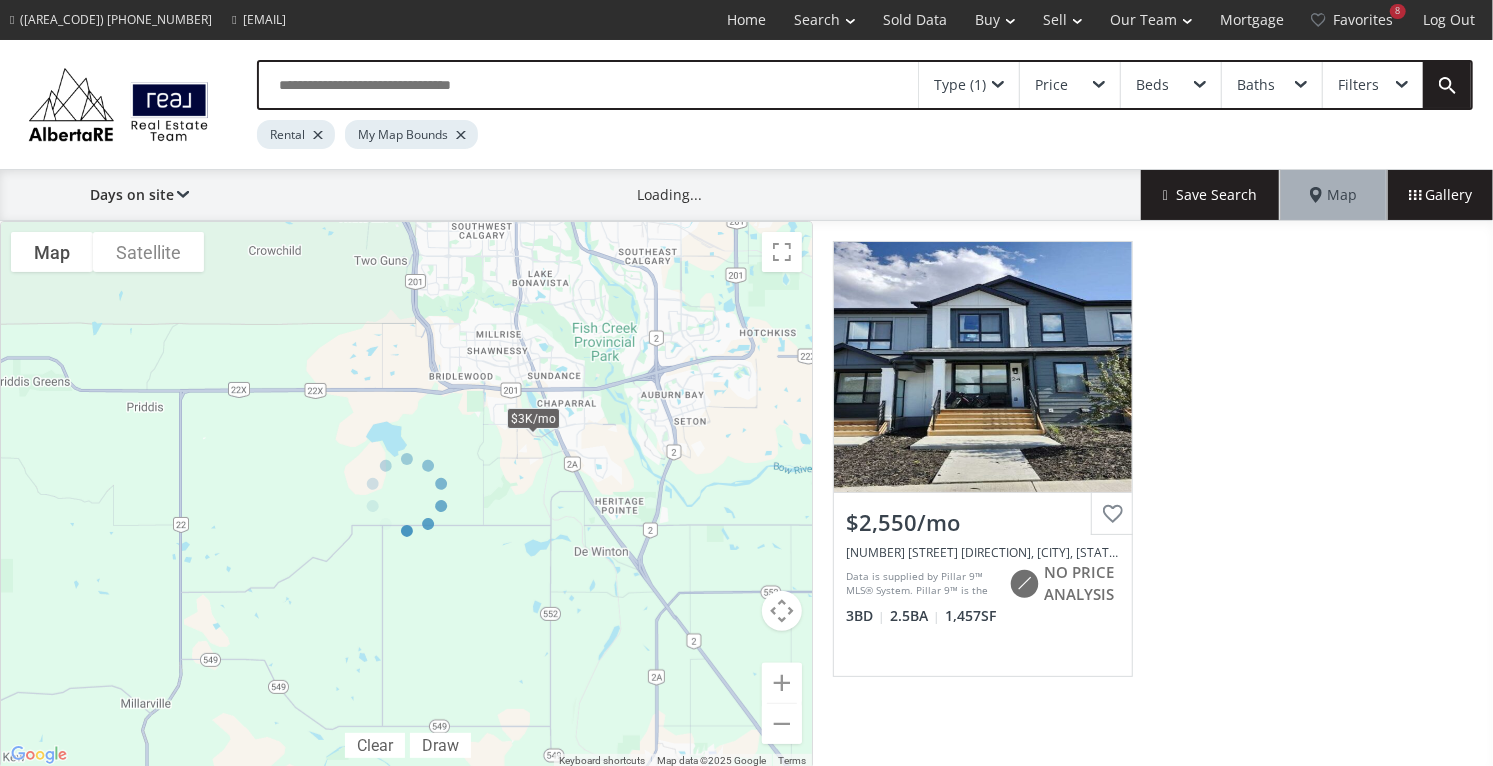 click at bounding box center (318, 135) 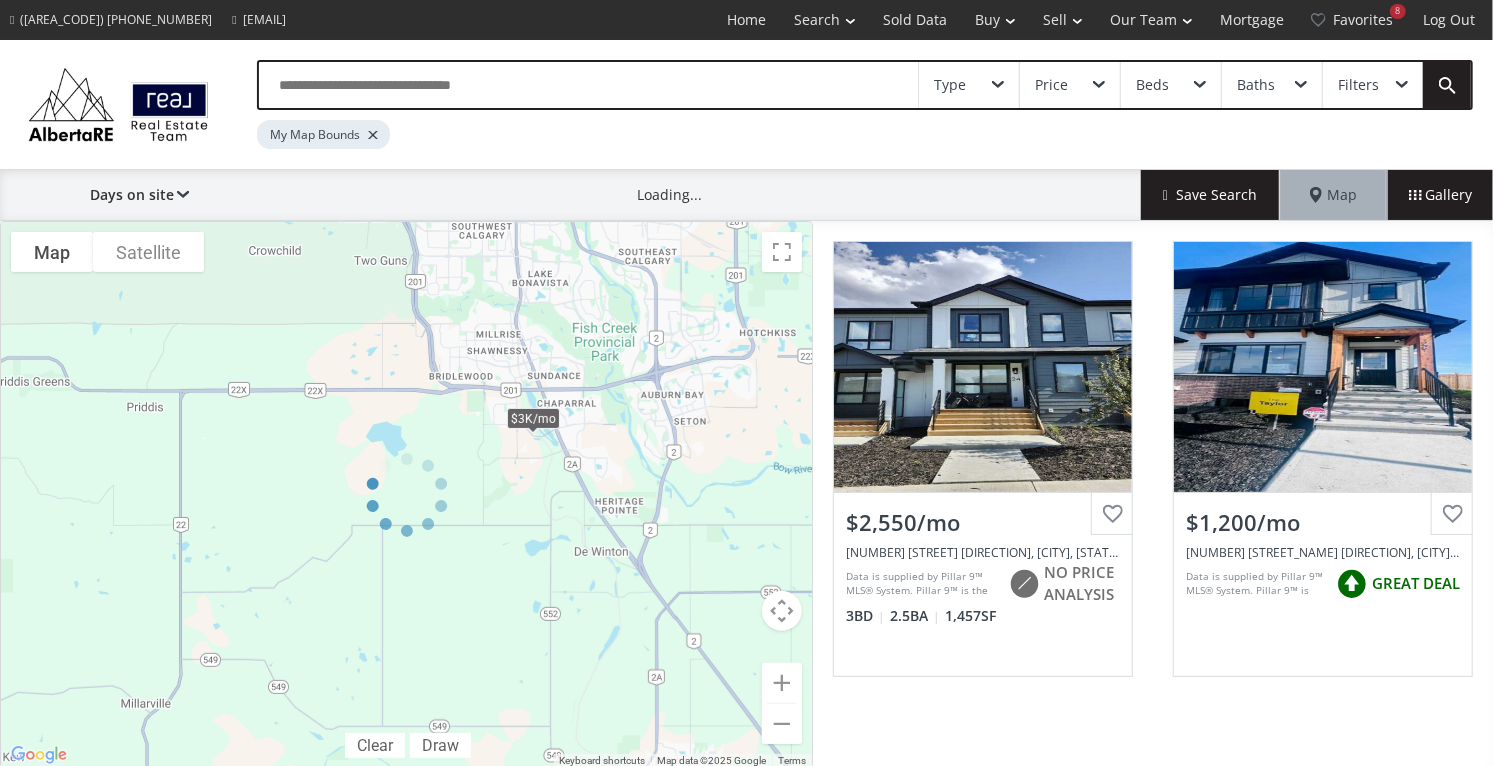 click on "My Map Bounds" at bounding box center [323, 134] 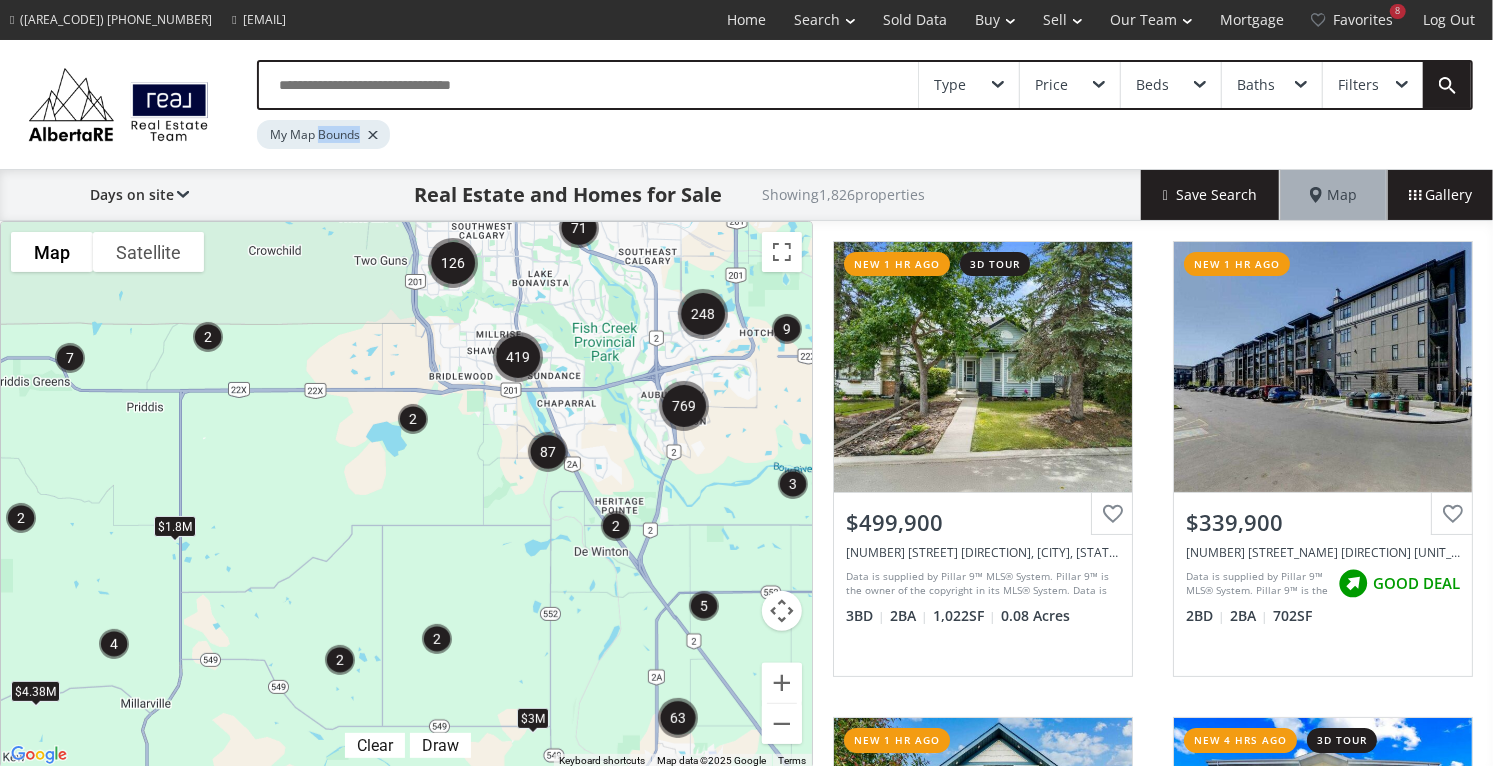 click at bounding box center [373, 135] 